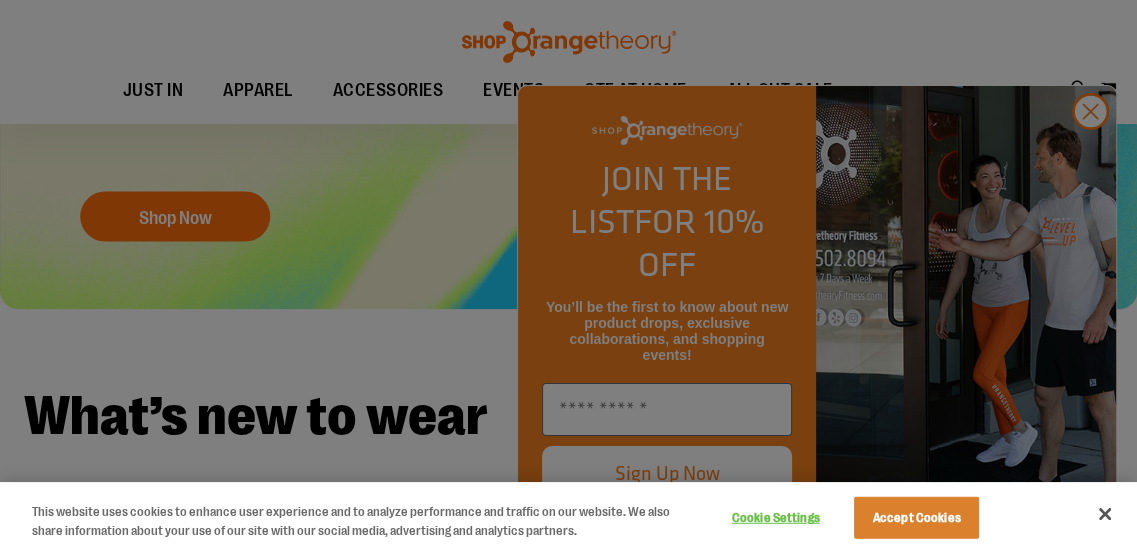 scroll, scrollTop: 311, scrollLeft: 0, axis: vertical 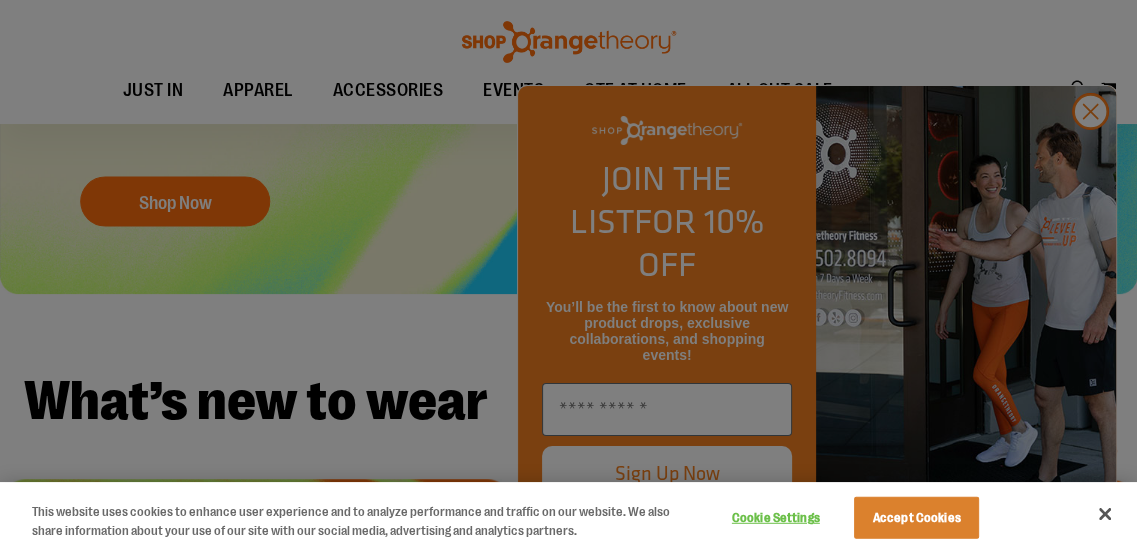 click on "Cookie Settings     Accept Cookies" at bounding box center (852, 516) 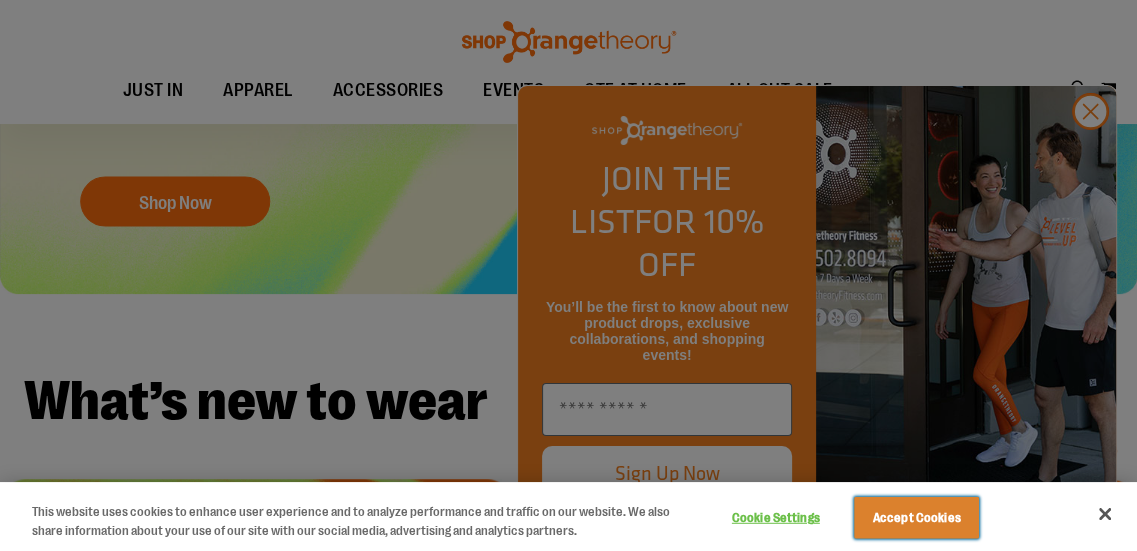 click on "Accept Cookies" at bounding box center [916, 518] 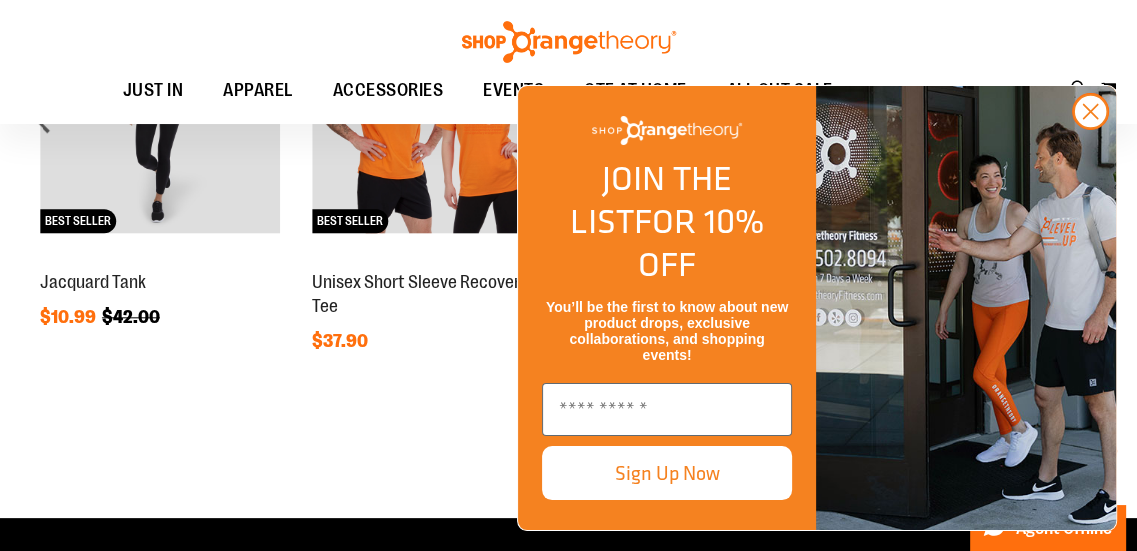 scroll, scrollTop: 1452, scrollLeft: 0, axis: vertical 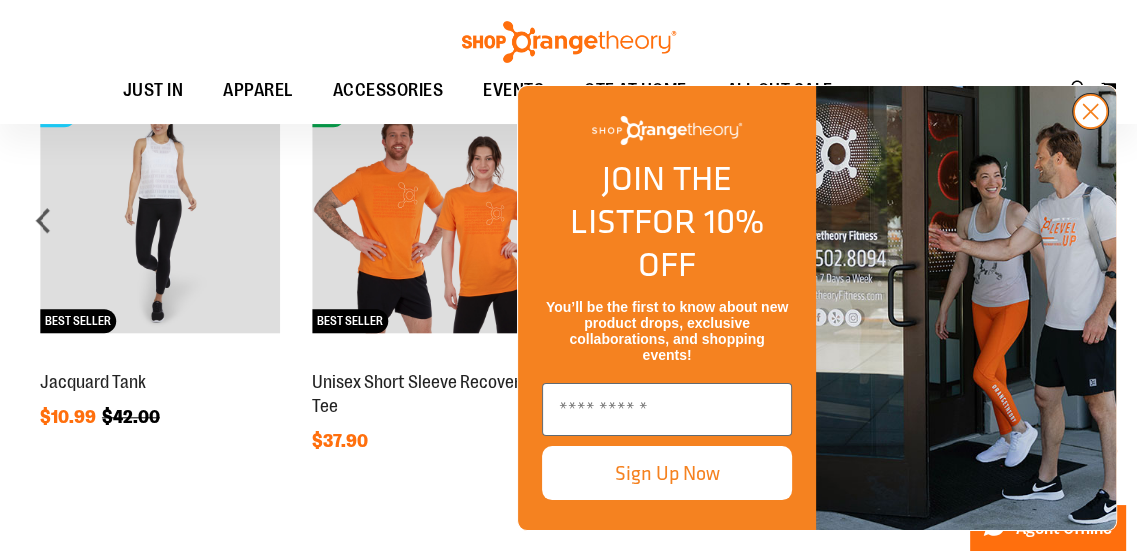 click 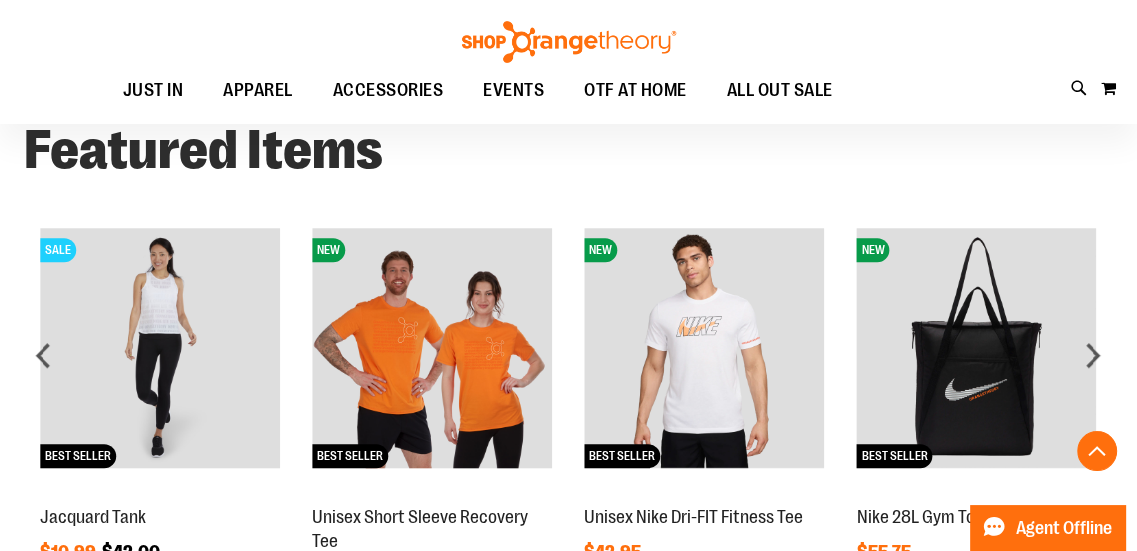 scroll, scrollTop: 1312, scrollLeft: 0, axis: vertical 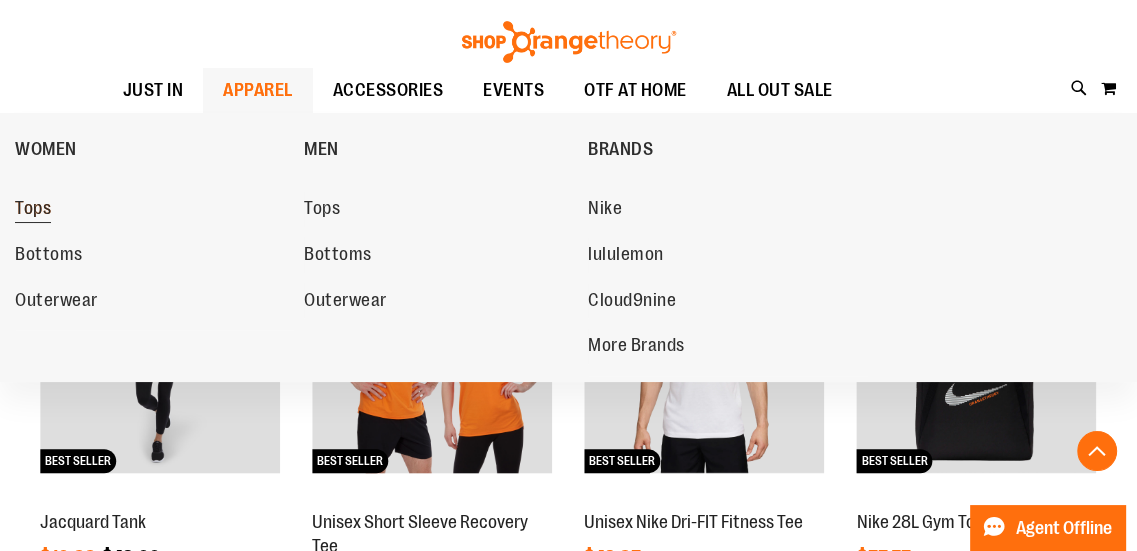 click on "Tops" at bounding box center (33, 210) 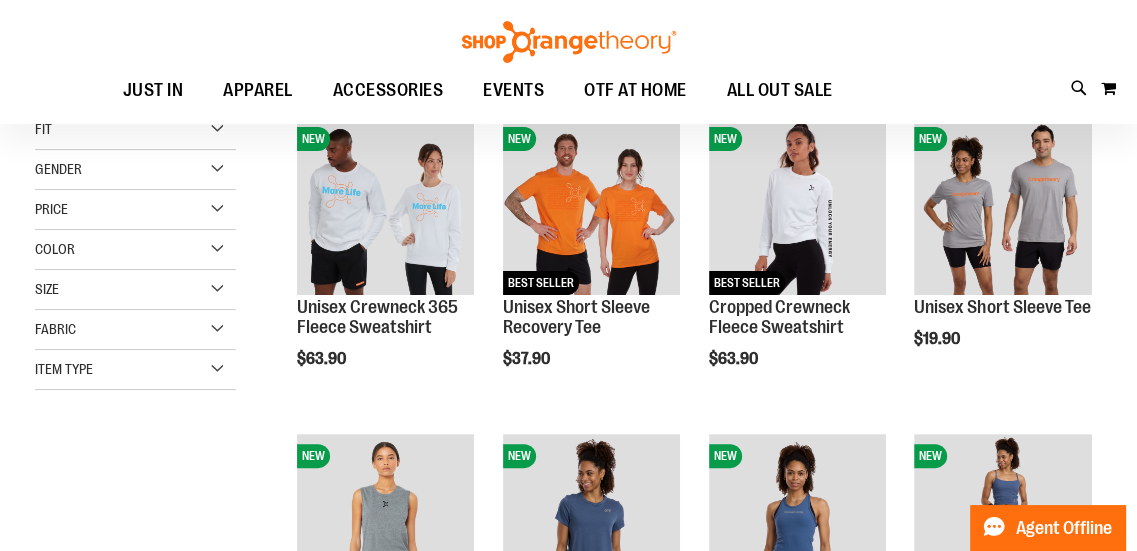 scroll, scrollTop: 275, scrollLeft: 0, axis: vertical 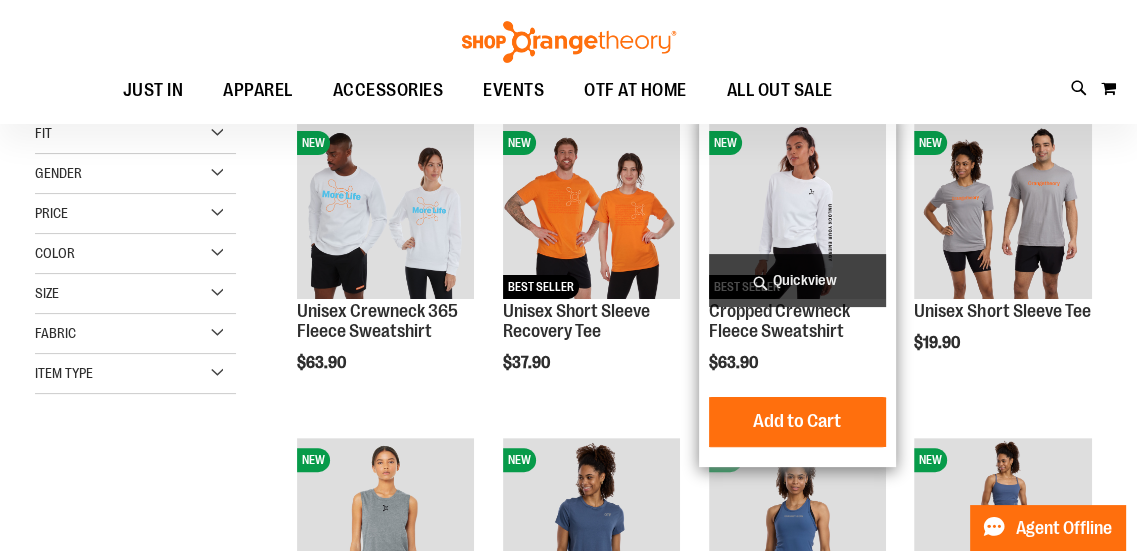 click at bounding box center [798, 210] 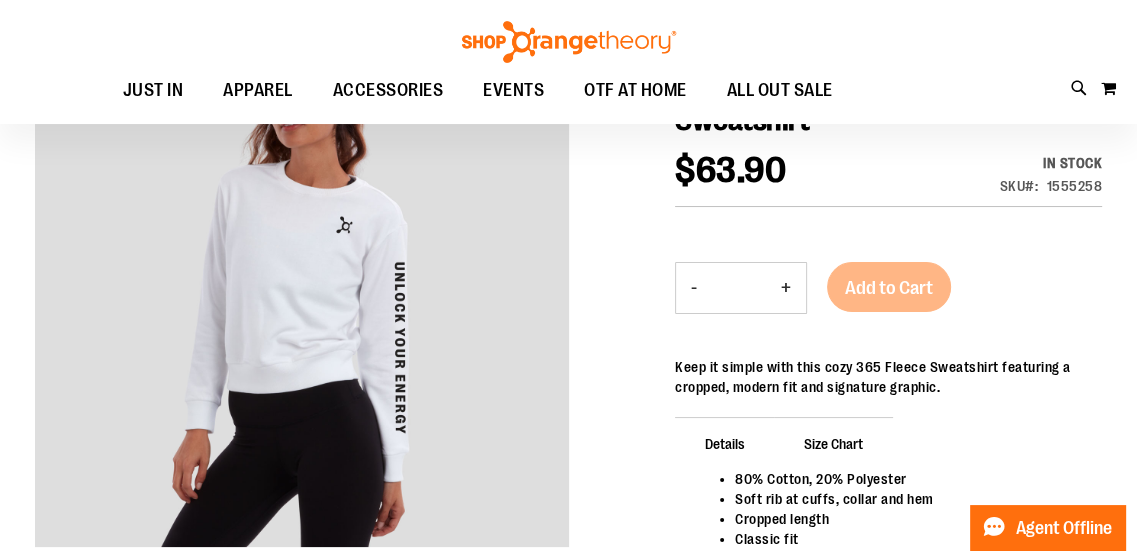 scroll, scrollTop: 54, scrollLeft: 0, axis: vertical 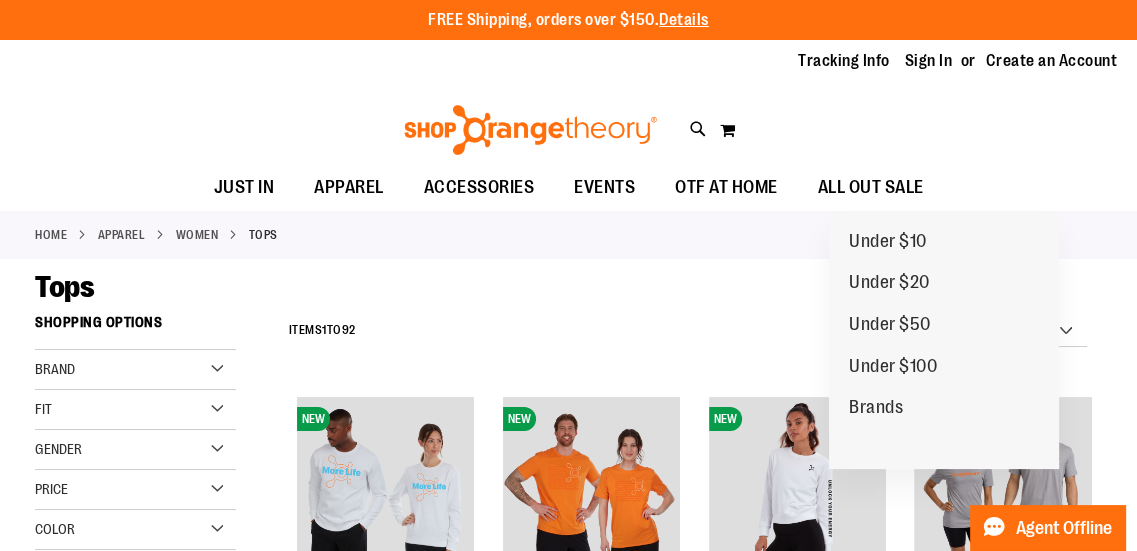 drag, startPoint x: 921, startPoint y: 191, endPoint x: 1008, endPoint y: 185, distance: 87.20665 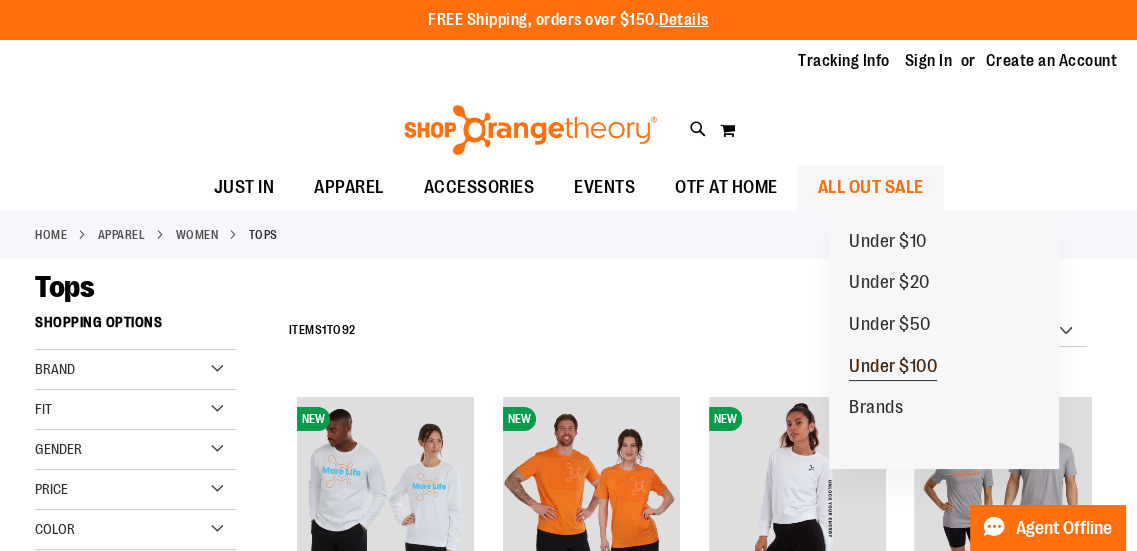 click on "Under $100" at bounding box center (893, 368) 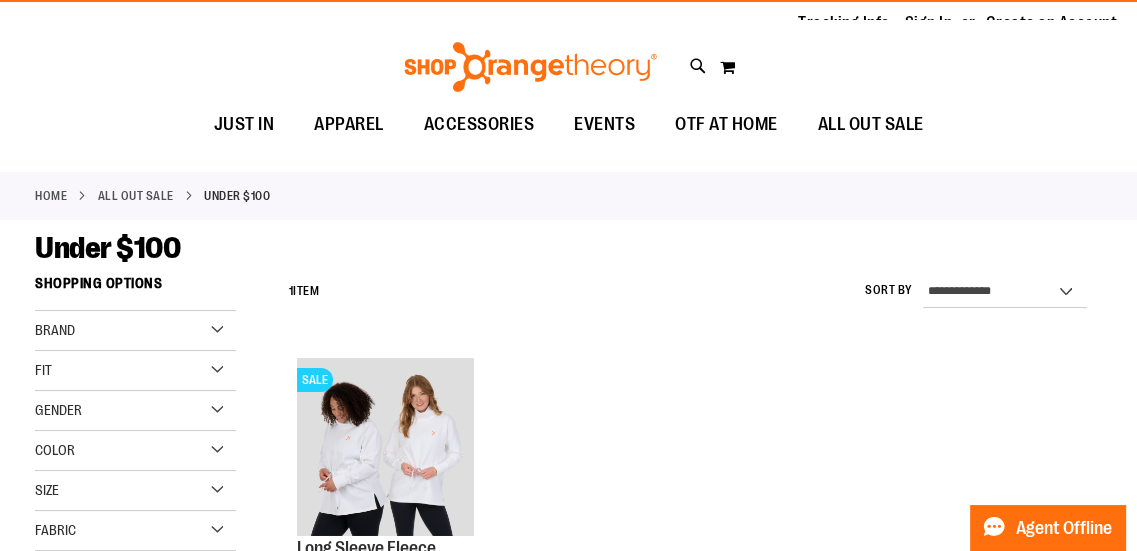 scroll, scrollTop: 0, scrollLeft: 0, axis: both 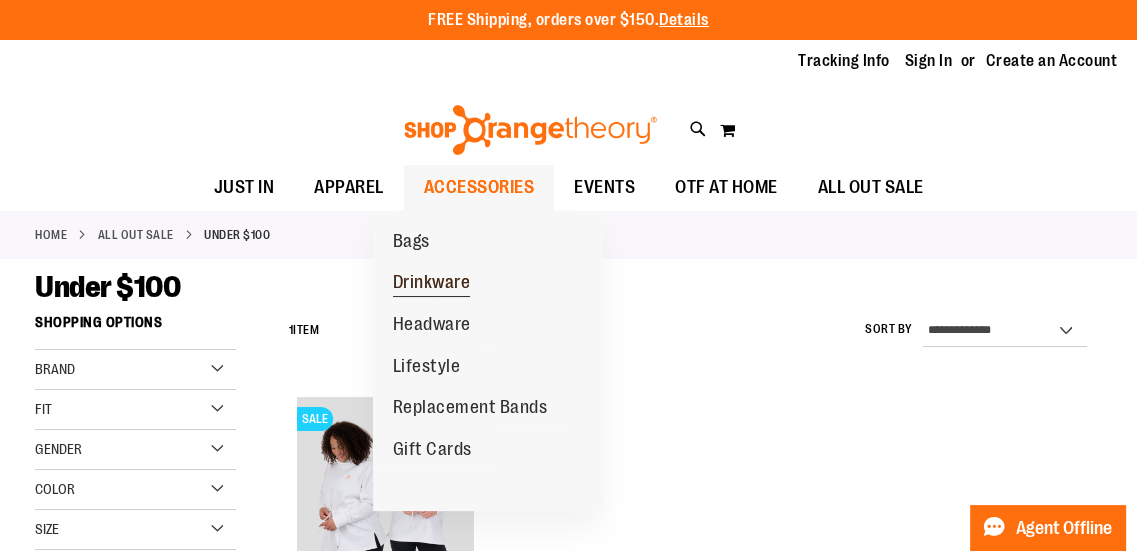 click on "Drinkware" at bounding box center [432, 284] 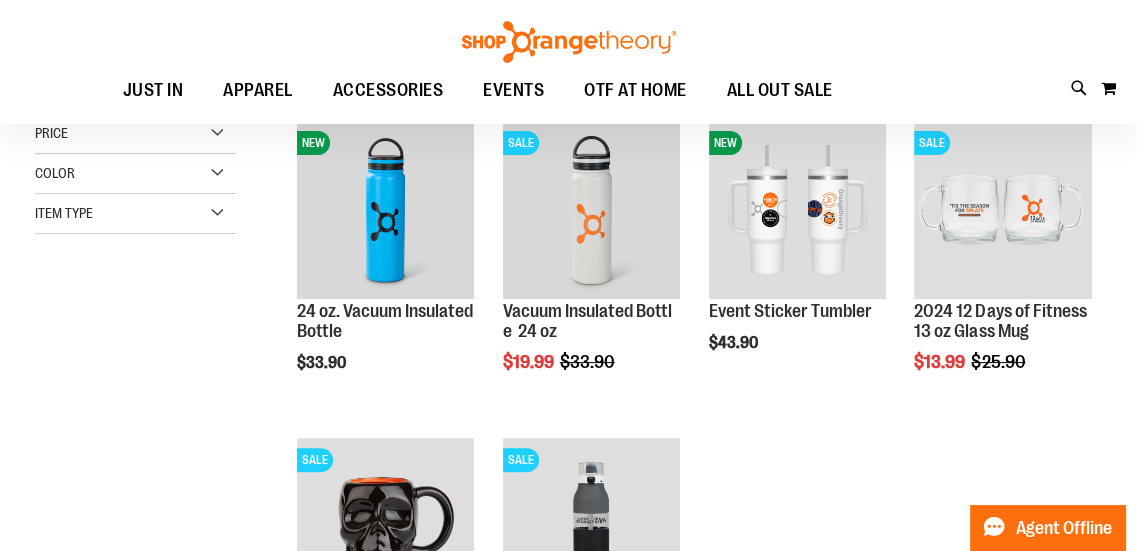 scroll, scrollTop: 0, scrollLeft: 0, axis: both 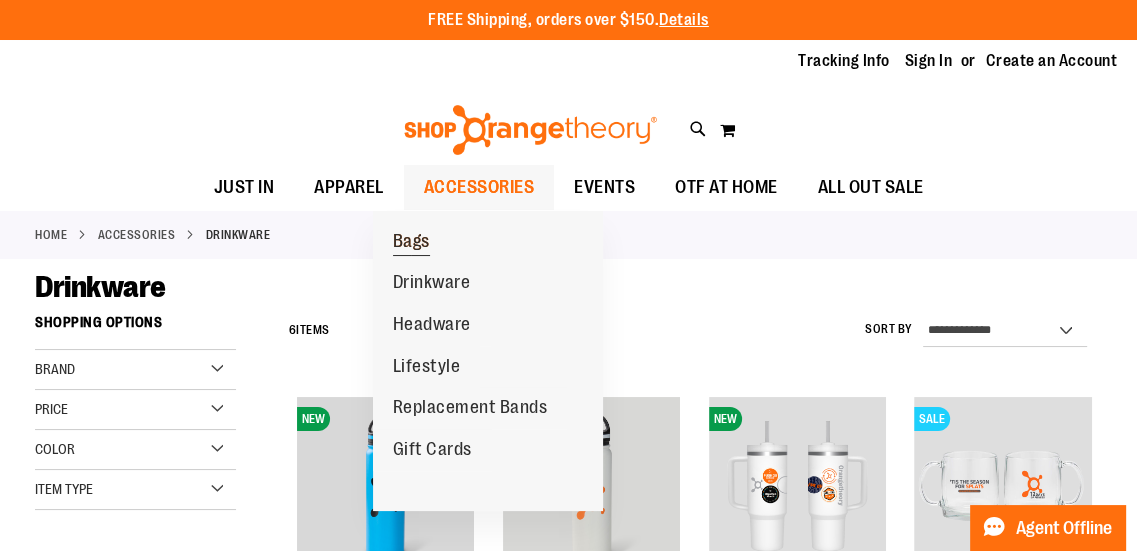 click on "Bags" at bounding box center (411, 243) 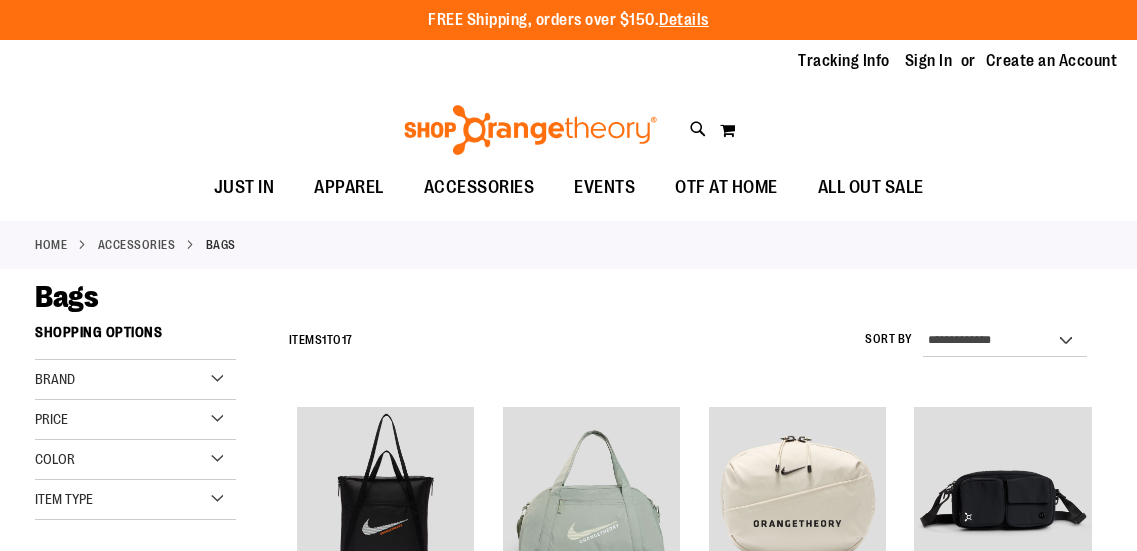 scroll, scrollTop: 0, scrollLeft: 0, axis: both 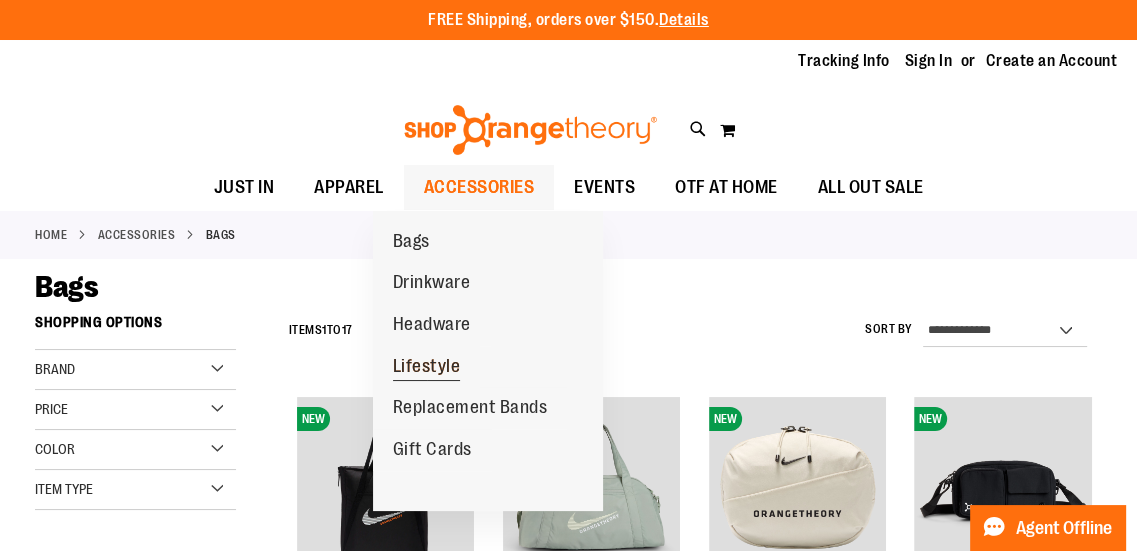 click on "Lifestyle" at bounding box center (427, 368) 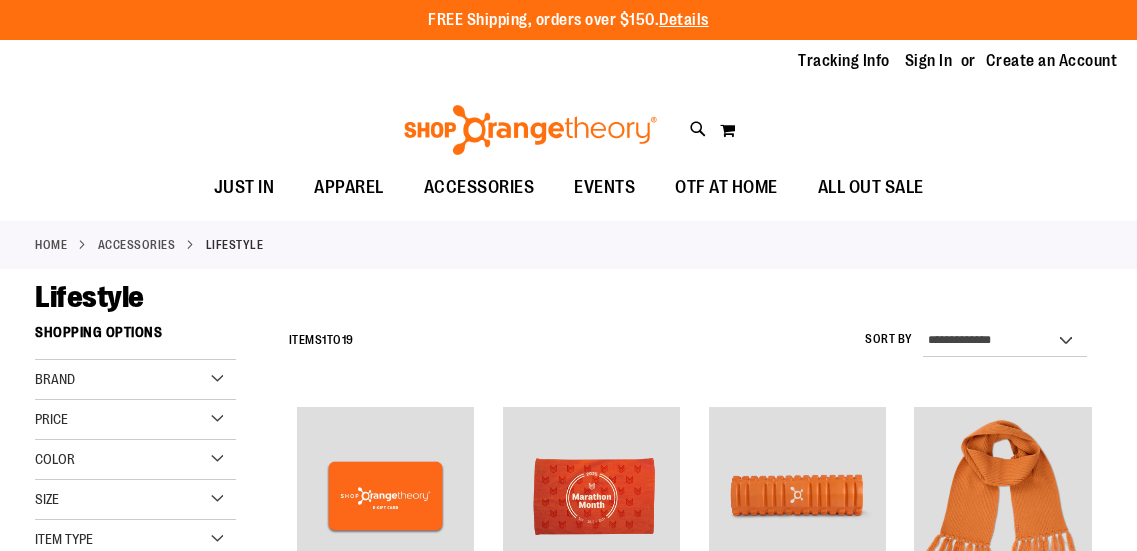scroll, scrollTop: 0, scrollLeft: 0, axis: both 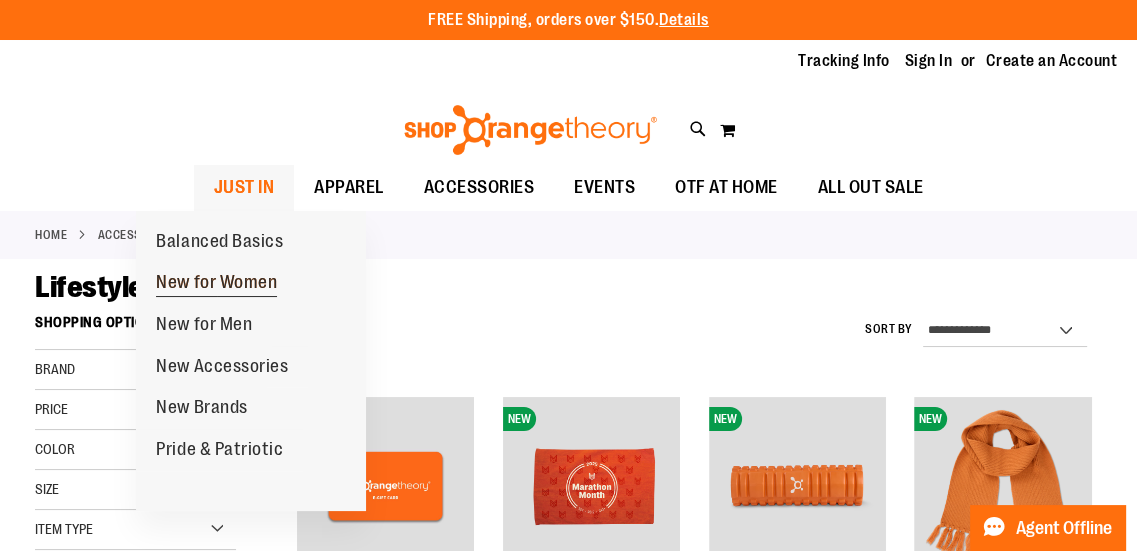 click on "New for Women" at bounding box center [216, 284] 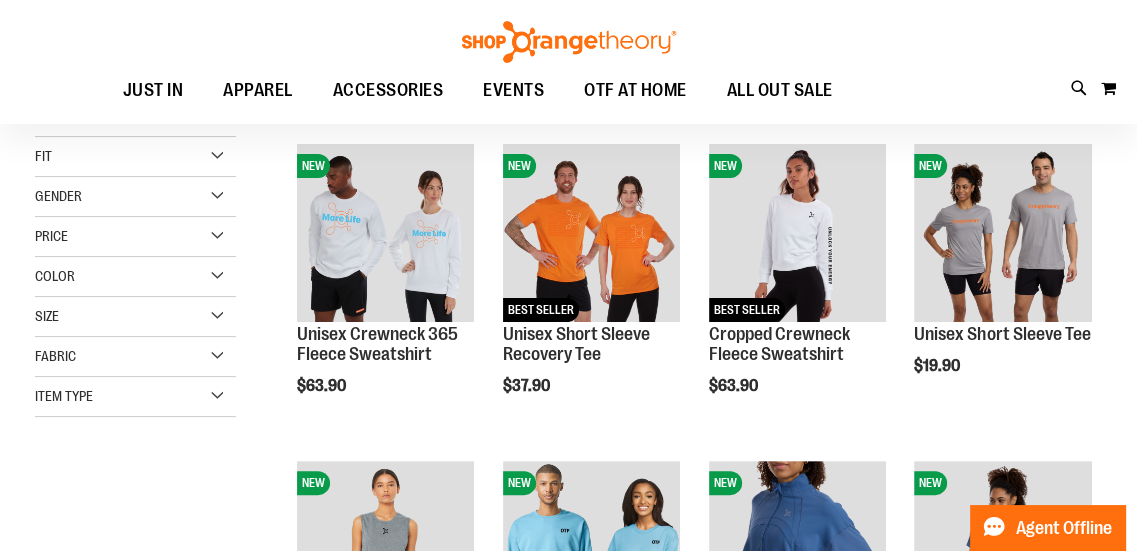 scroll, scrollTop: 254, scrollLeft: 0, axis: vertical 